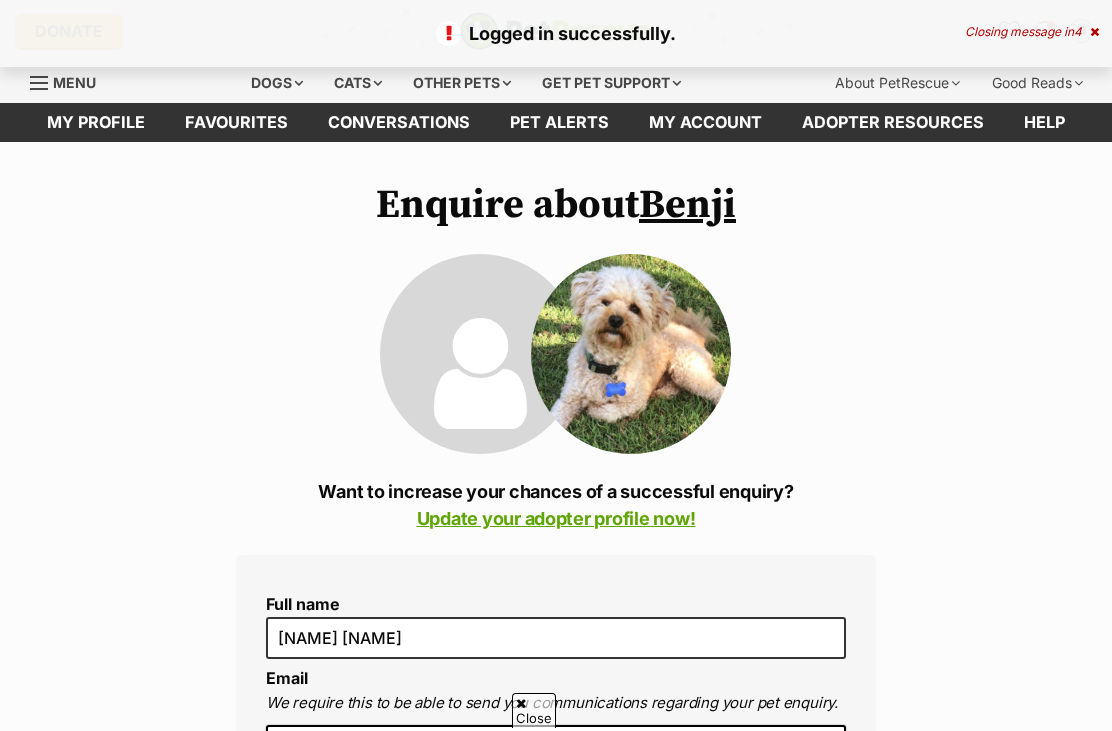 scroll, scrollTop: 96, scrollLeft: 0, axis: vertical 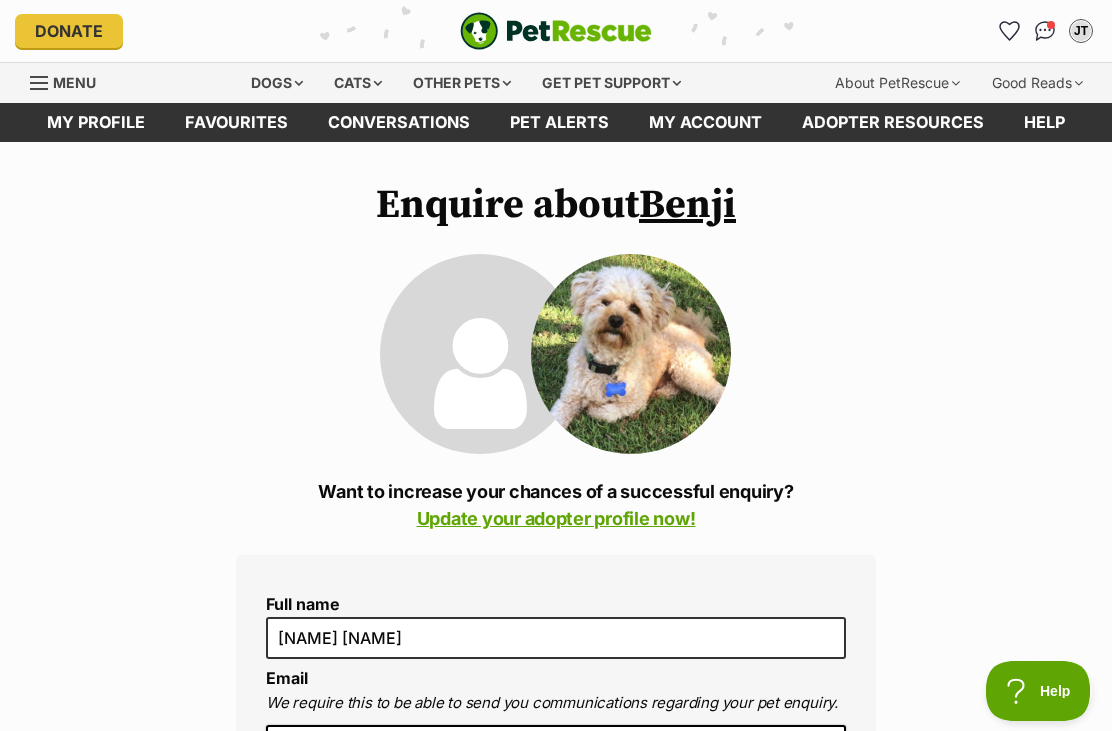 click on "Conversations" at bounding box center [399, 122] 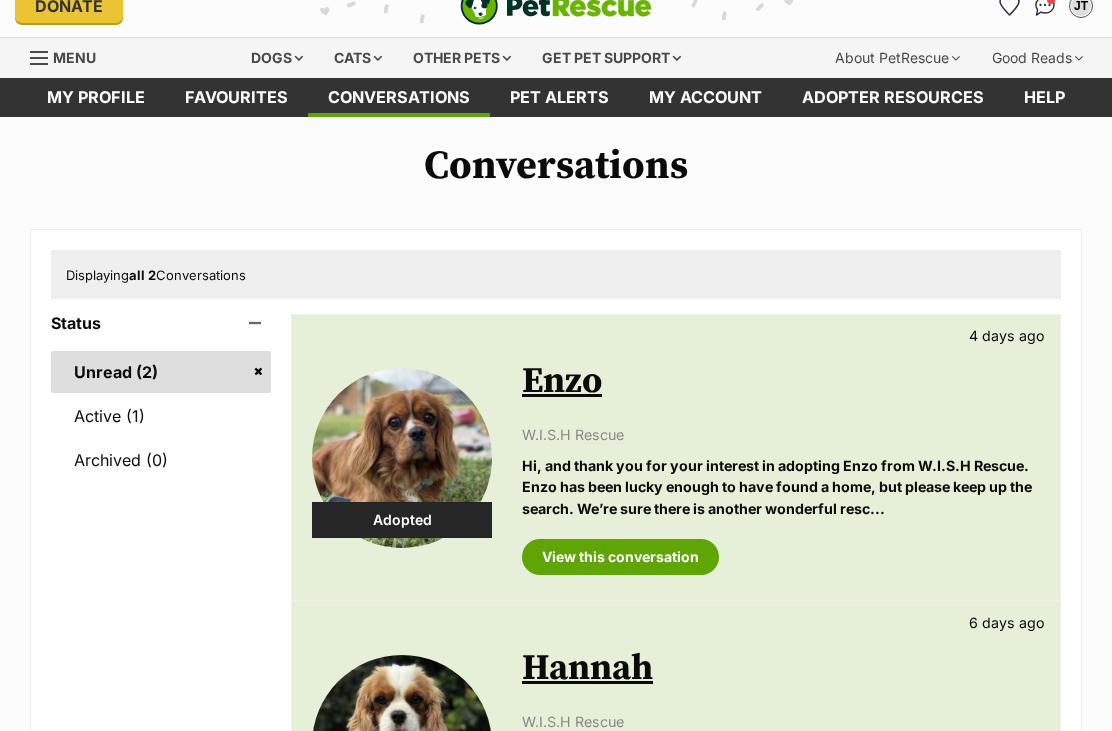 scroll, scrollTop: 194, scrollLeft: 0, axis: vertical 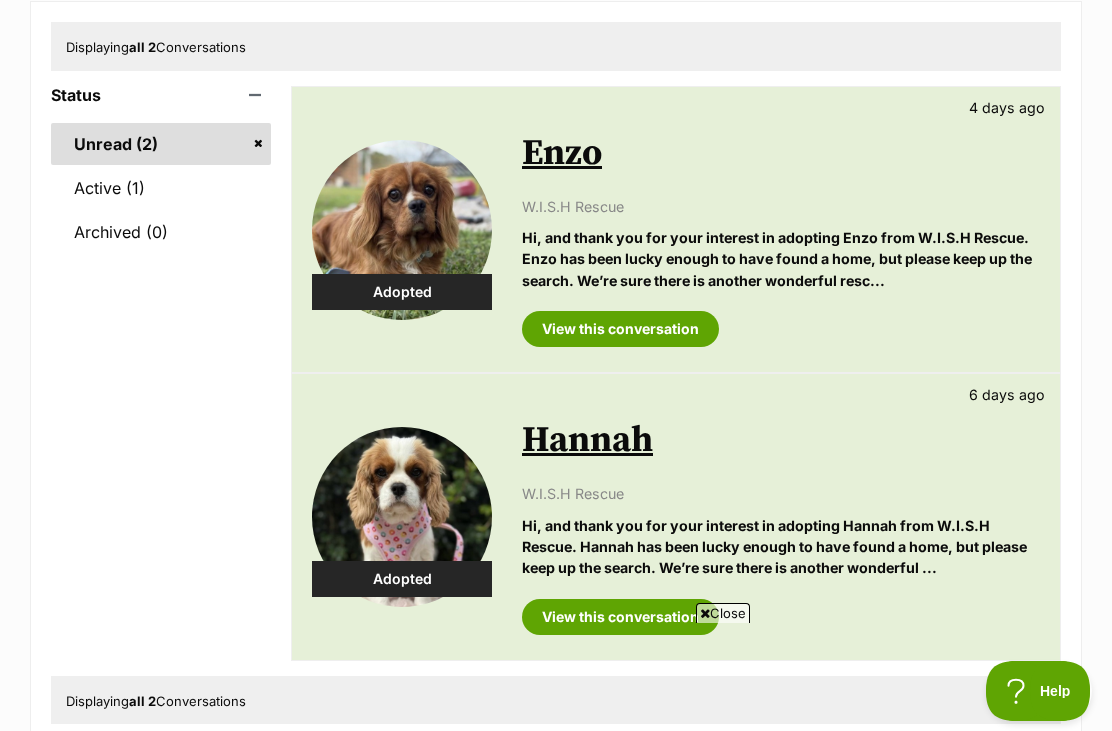 click on "Active (1)" at bounding box center (161, 188) 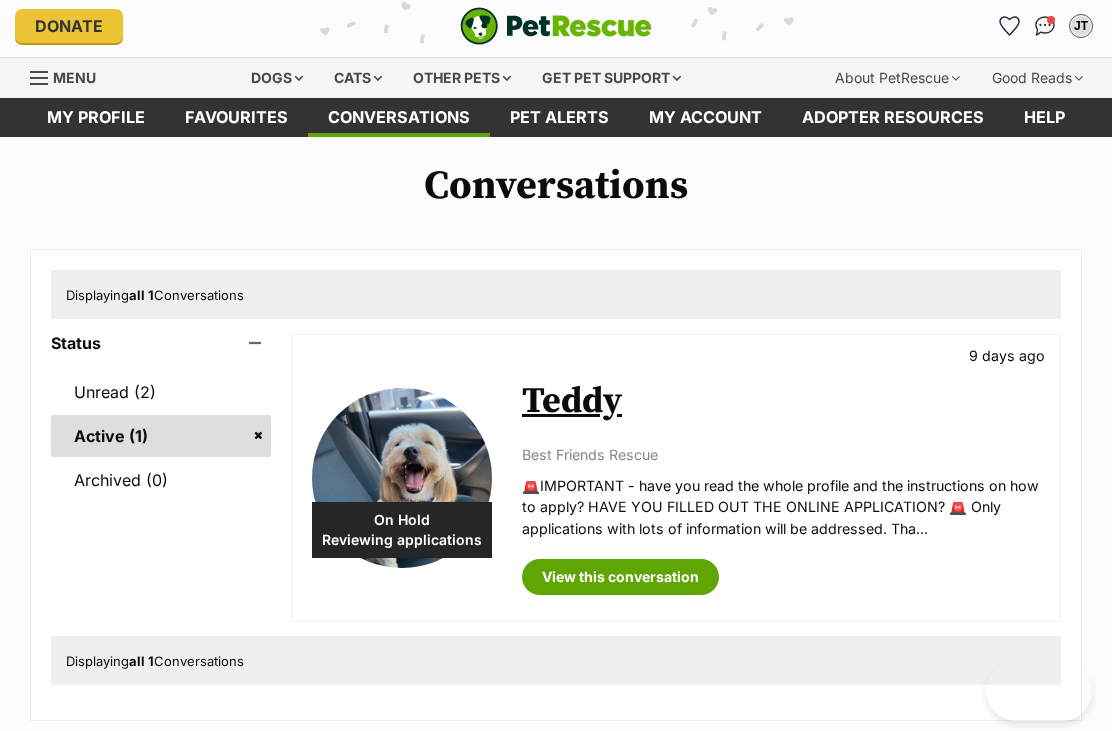 scroll, scrollTop: 5, scrollLeft: 0, axis: vertical 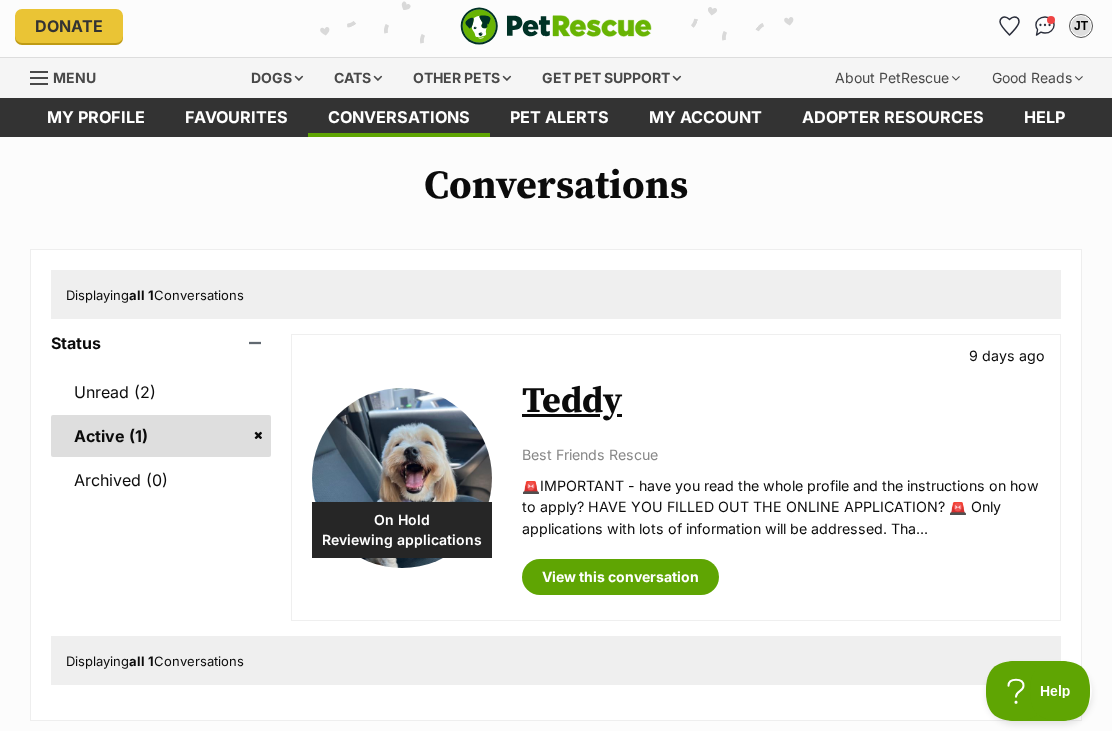 click on "View this conversation" at bounding box center (620, 577) 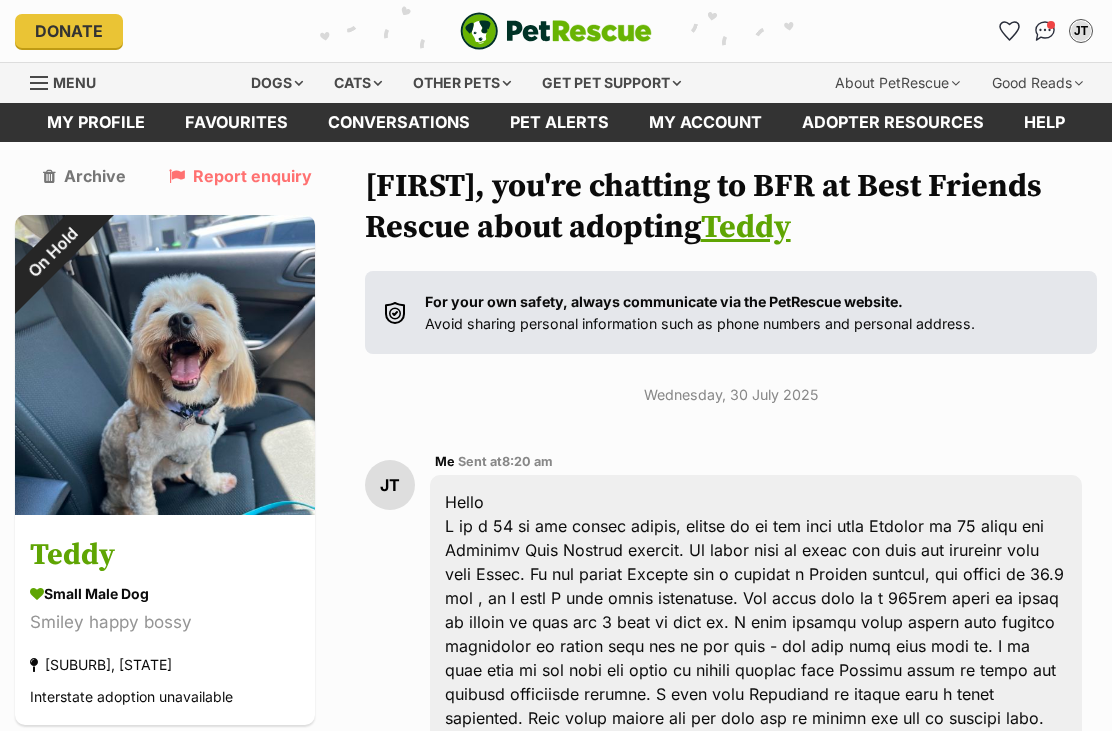 scroll, scrollTop: 266, scrollLeft: 0, axis: vertical 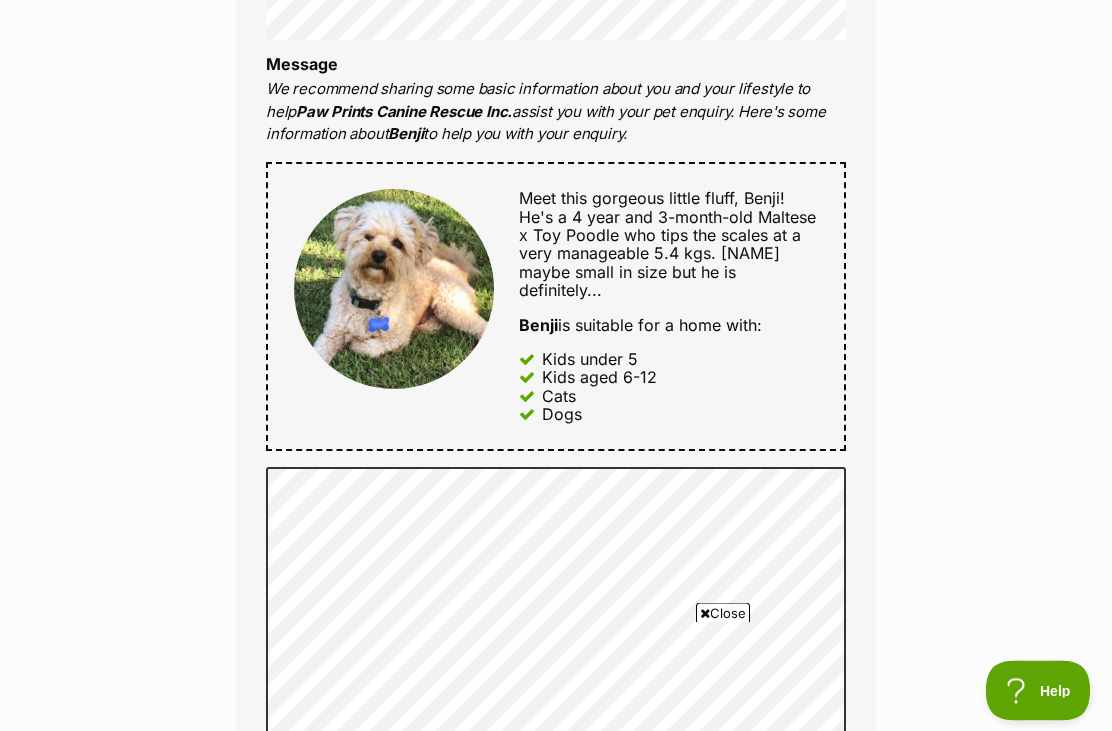 click on "Meet this gorgeous little fluff, Benji!
He's a 4 year and 3-month-old Maltese x Toy Poodle who tips the scales at a very manageable 5.4 kgs.
Benji maybe small in size but he is definitely...
Benji  is suitable for a home with:
Kids under 5
Kids aged 6-12
Cats
Dogs" at bounding box center (656, 307) 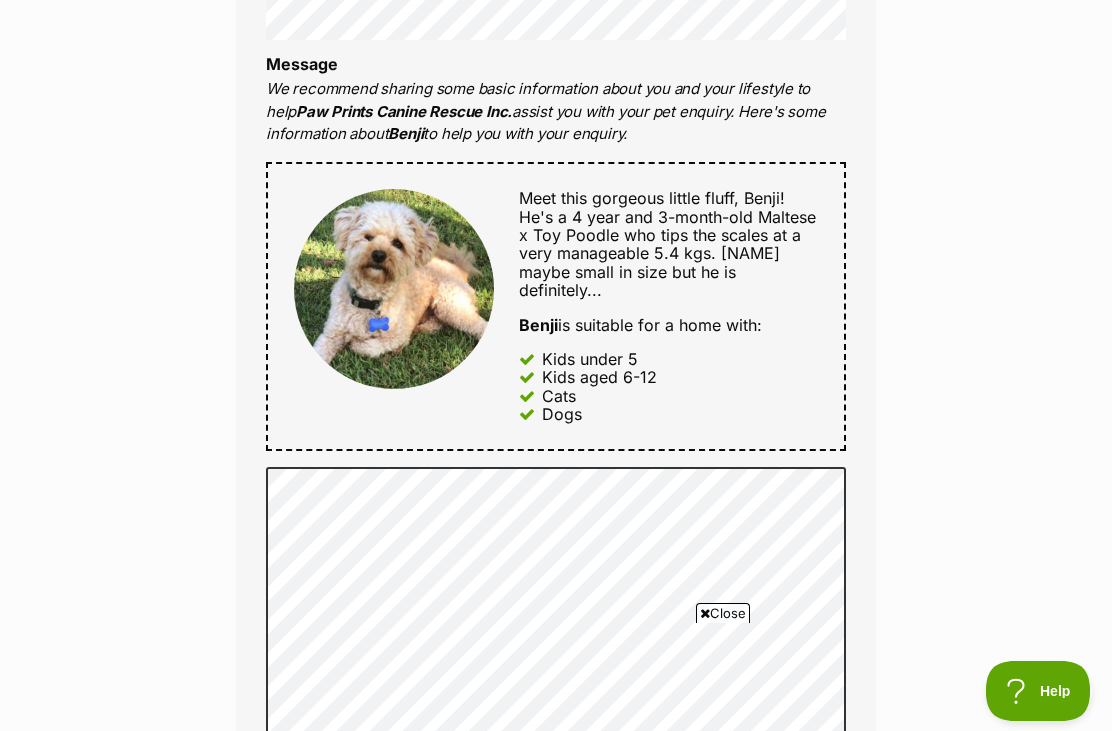 click on "Benji  is suitable for a home with:" at bounding box center [668, 325] 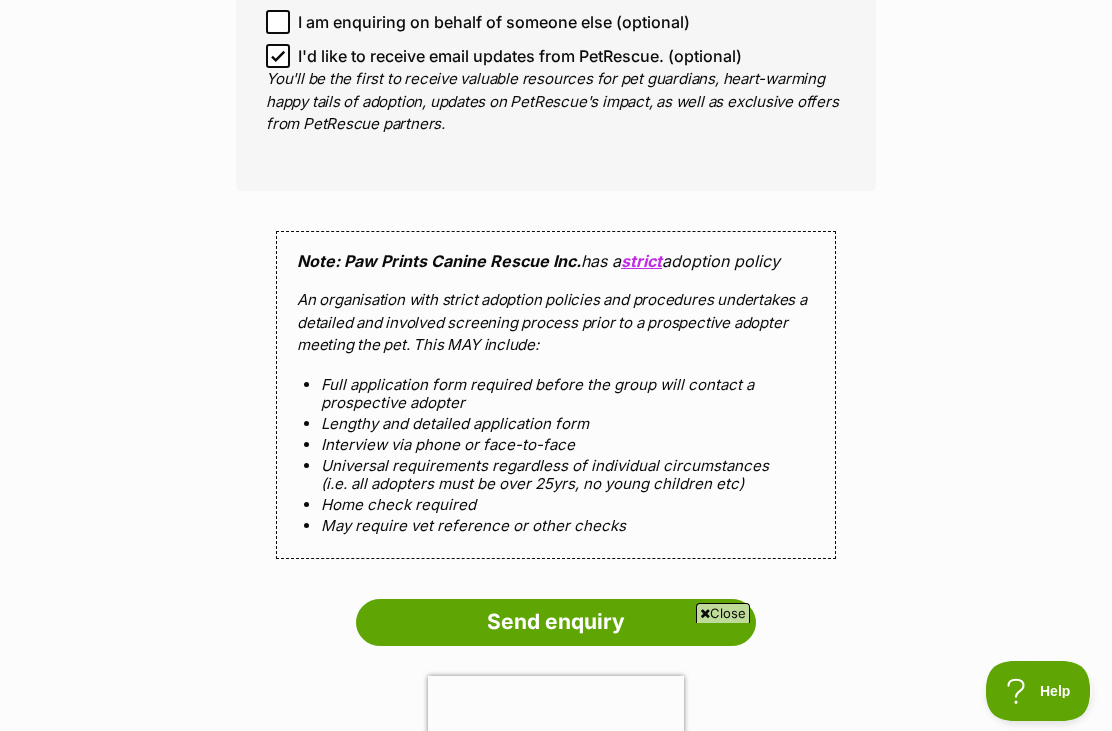 scroll, scrollTop: 1803, scrollLeft: 0, axis: vertical 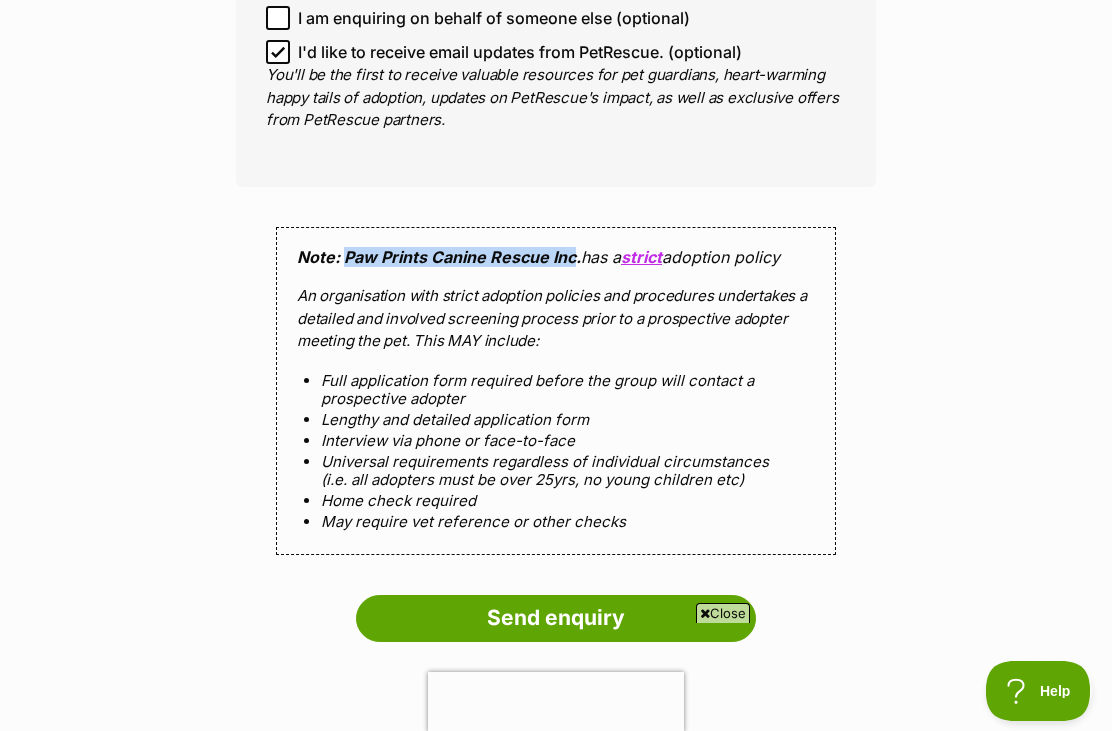 copy on "Paw Prints Canine Rescue Inc" 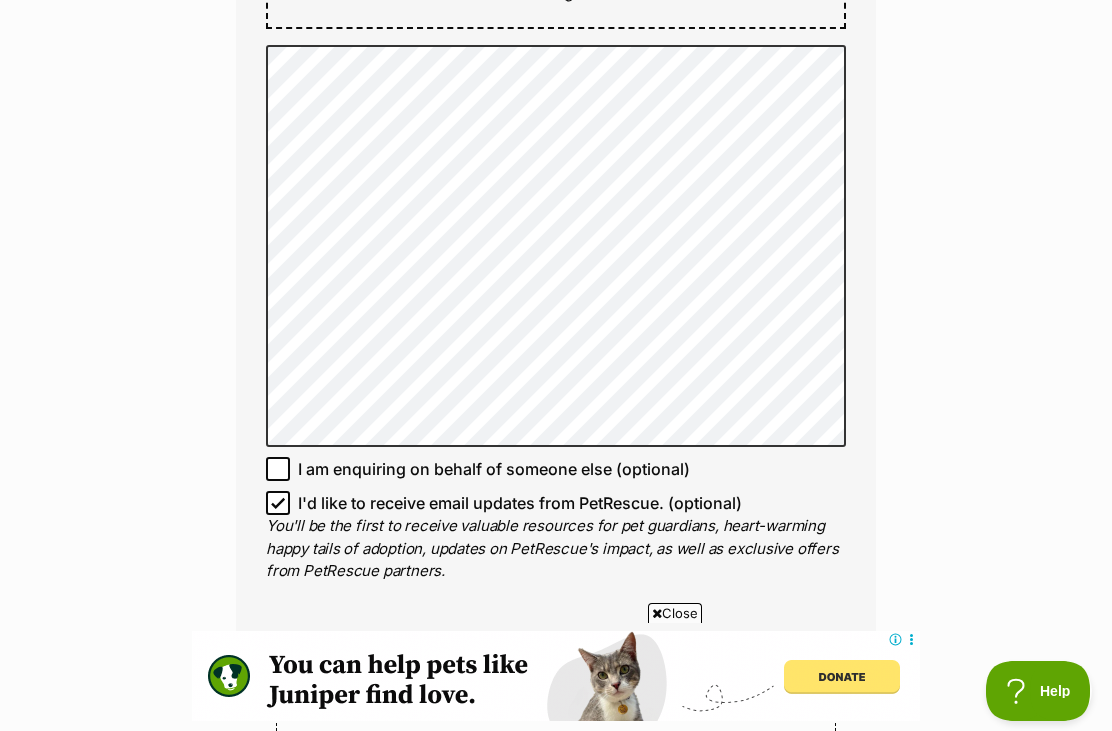 scroll, scrollTop: 0, scrollLeft: 0, axis: both 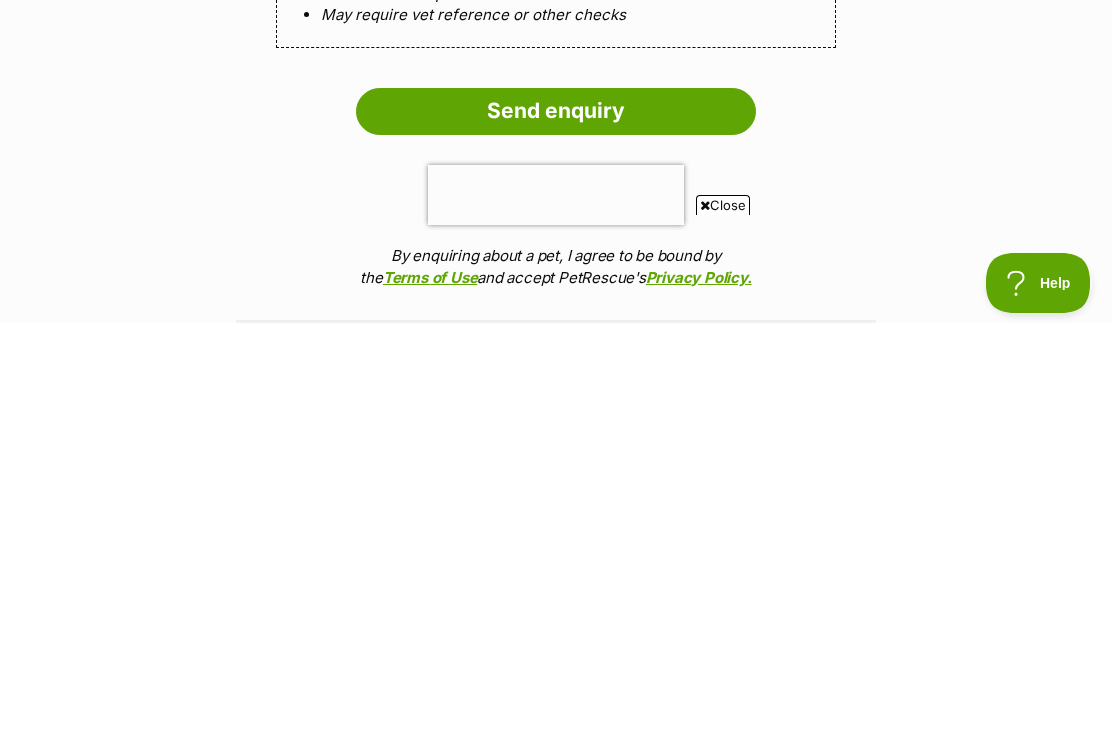 click on "Send enquiry" at bounding box center [556, 519] 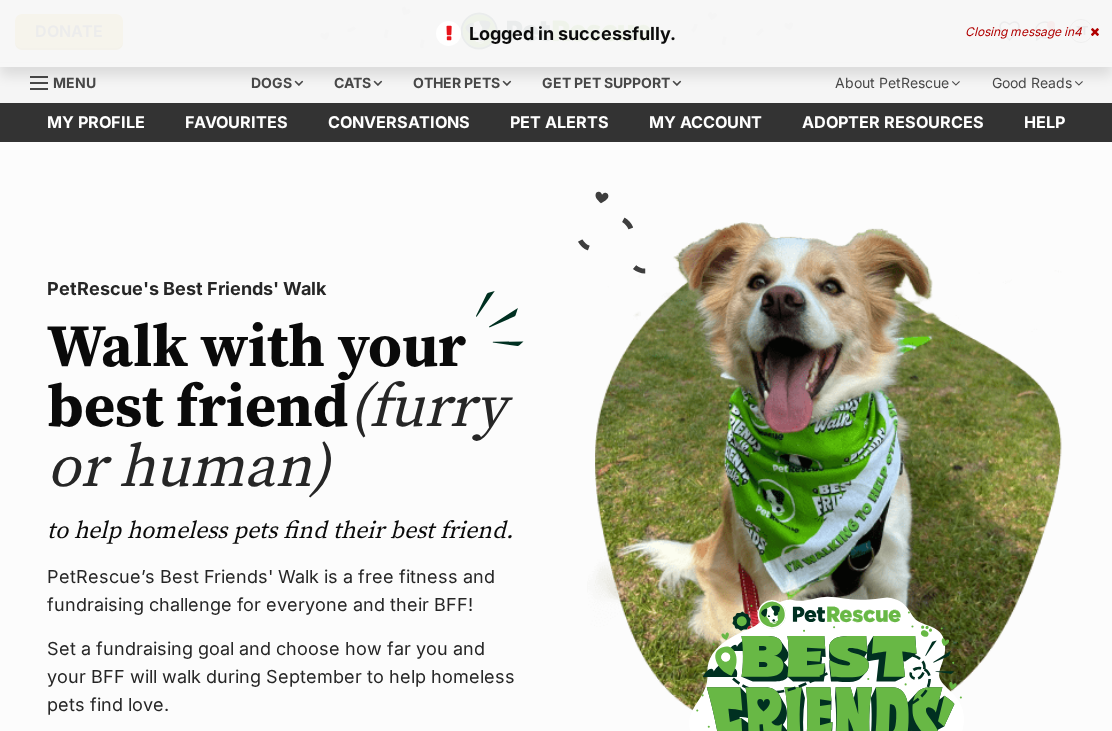 scroll, scrollTop: 0, scrollLeft: 0, axis: both 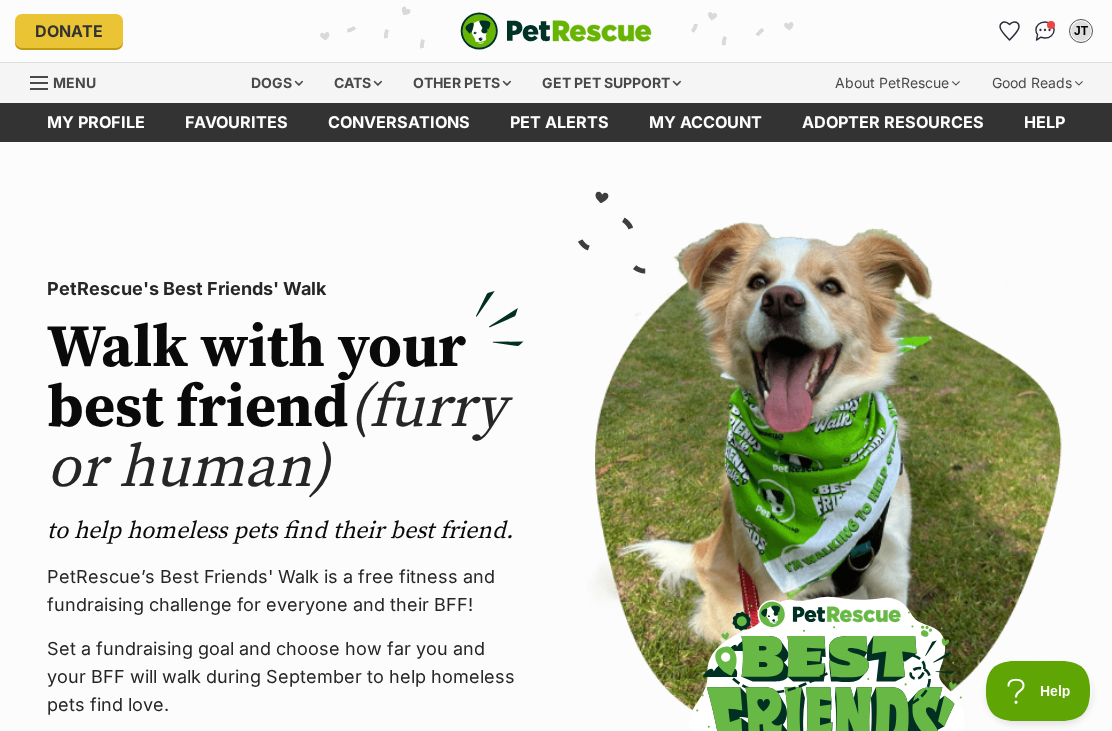 click on "Conversations" at bounding box center (399, 122) 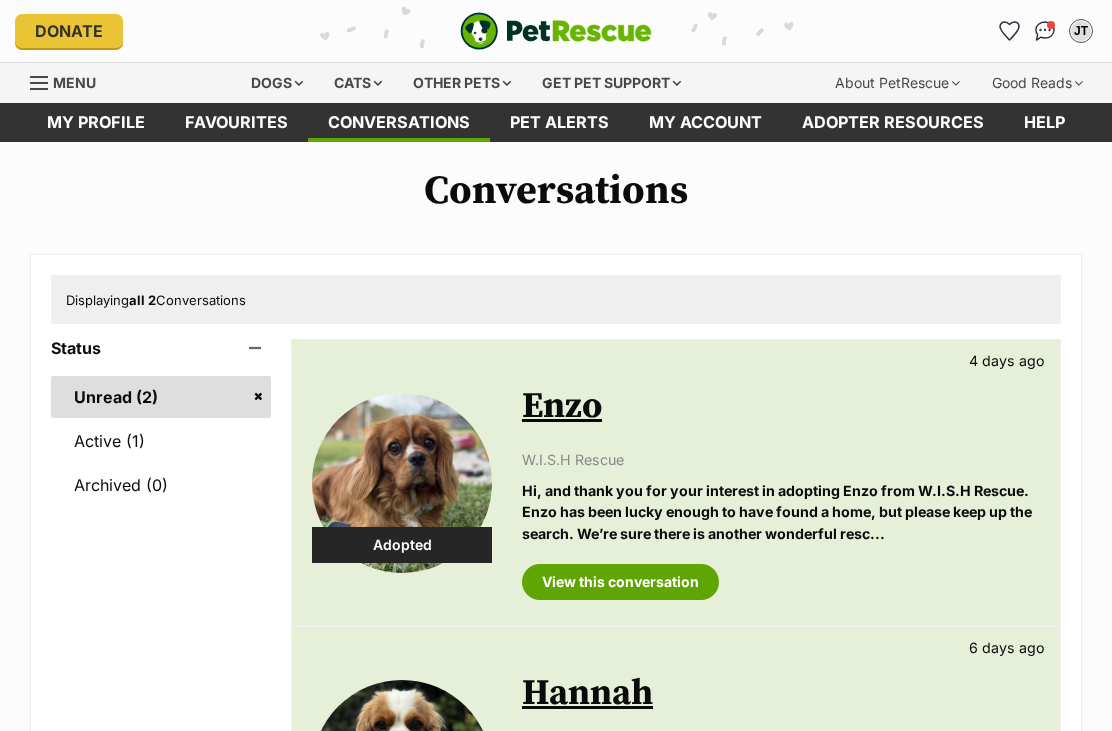 scroll, scrollTop: 0, scrollLeft: 0, axis: both 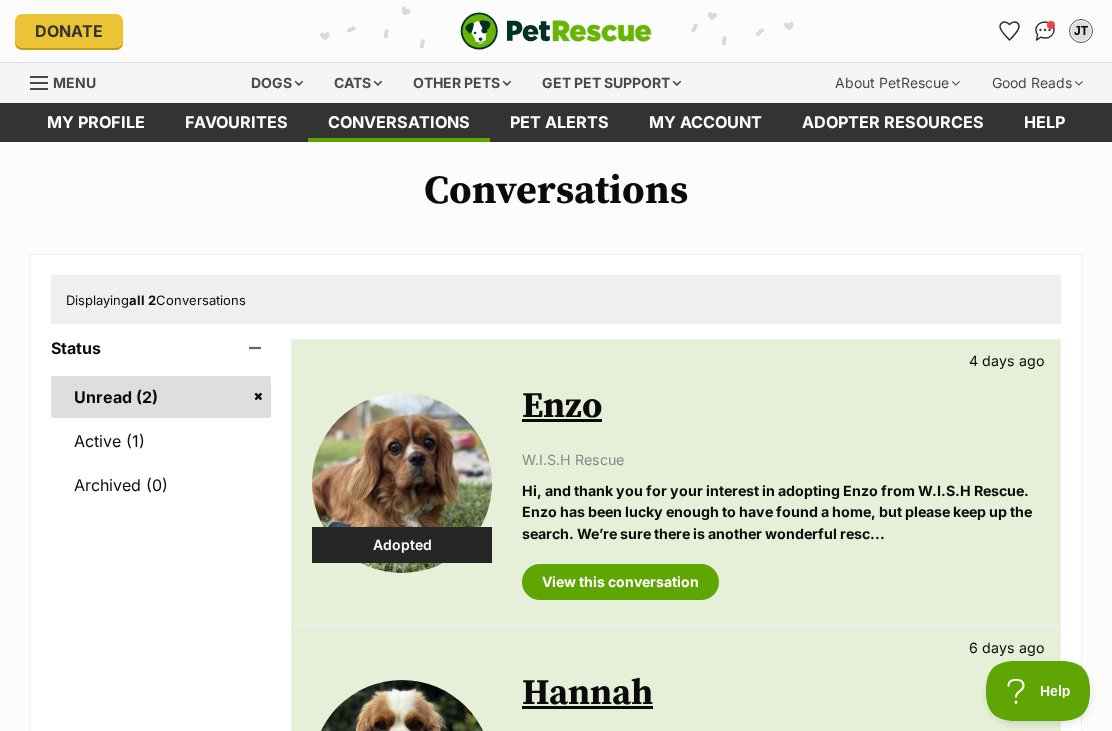 click on "Active (1)" at bounding box center (161, 441) 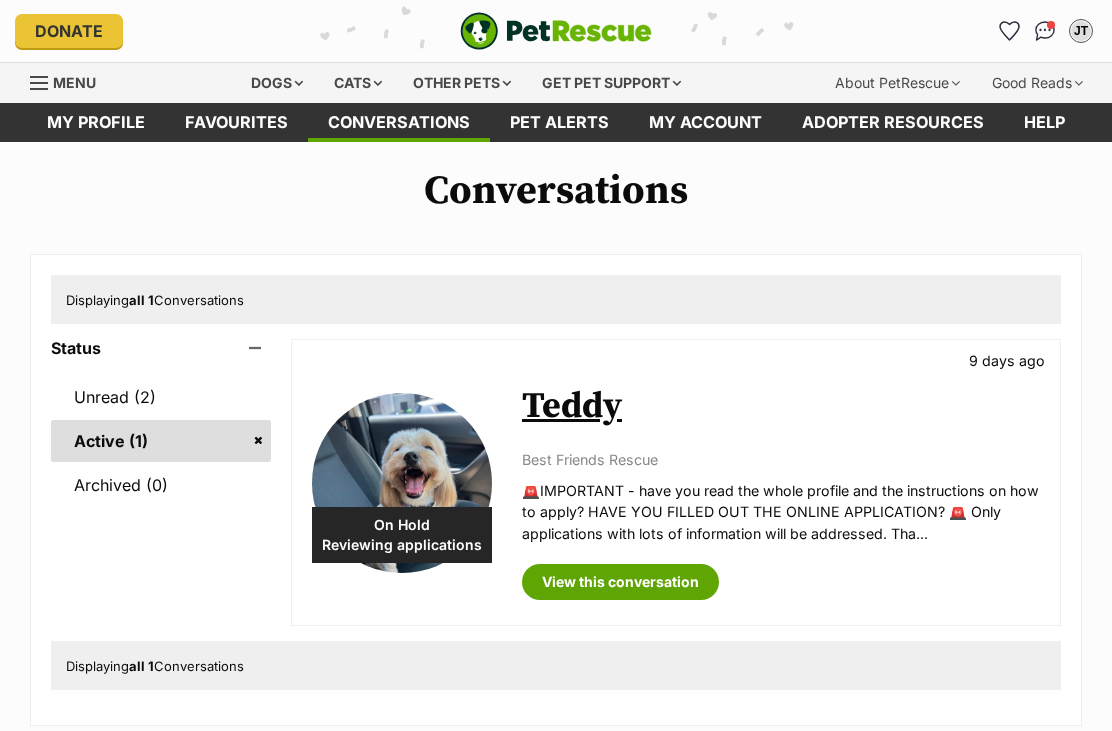 scroll, scrollTop: 0, scrollLeft: 0, axis: both 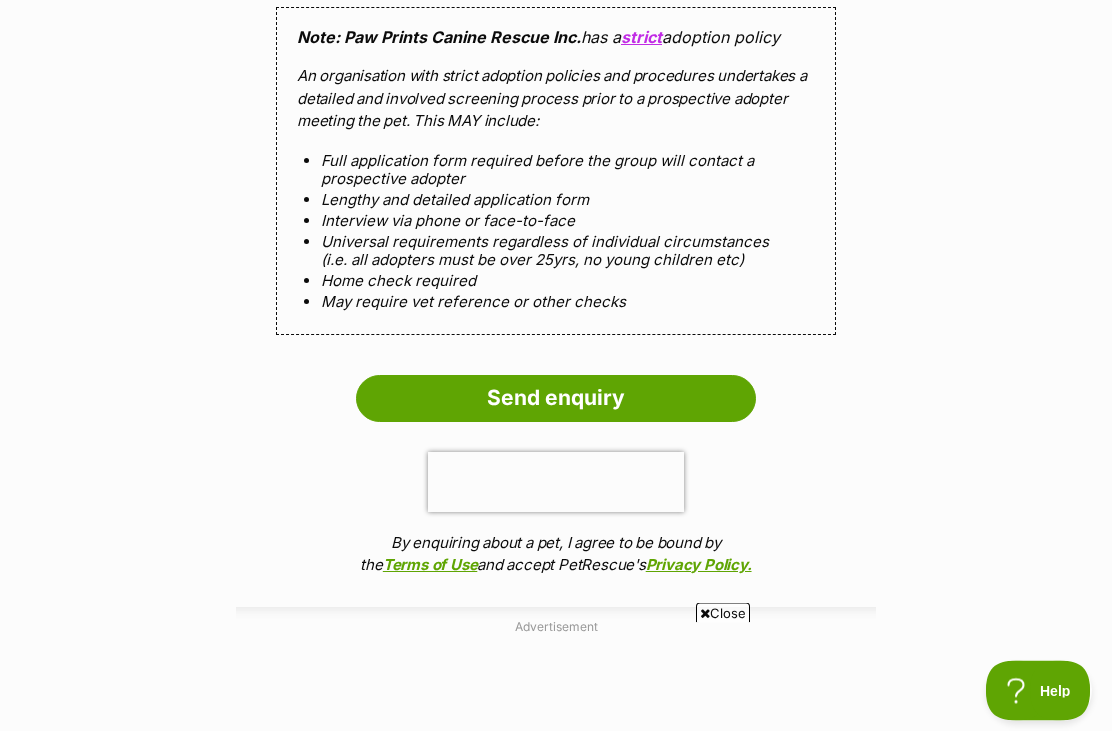 click on "Send enquiry" at bounding box center [556, 399] 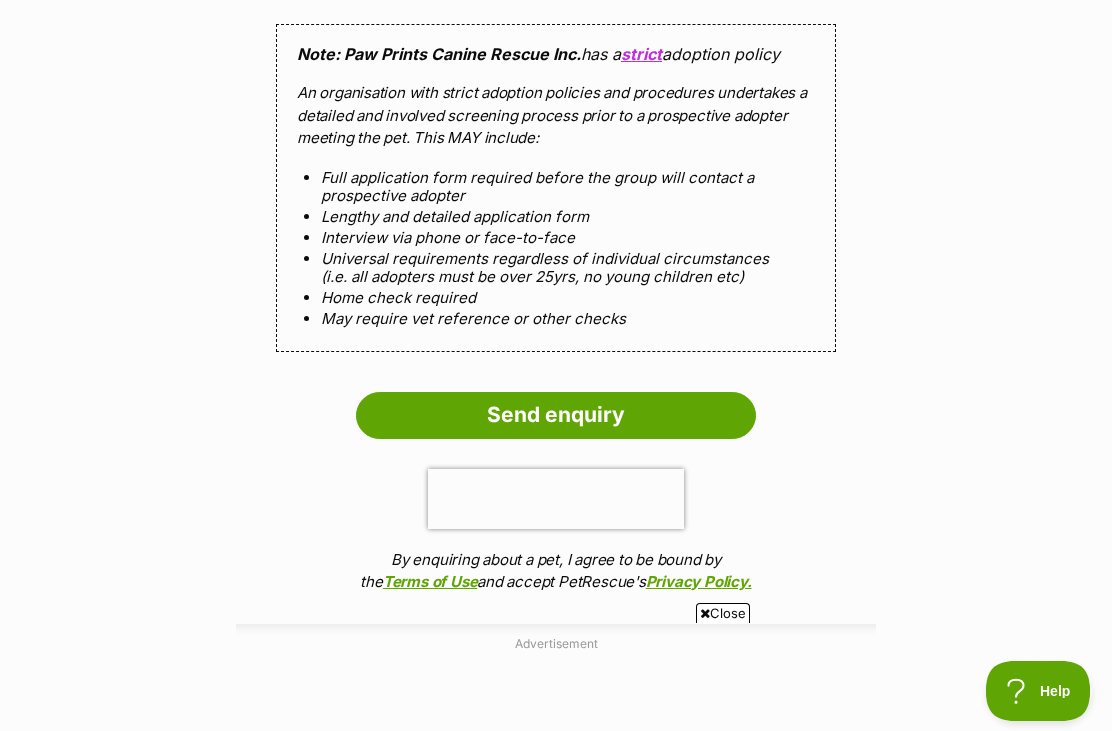 scroll, scrollTop: 2054, scrollLeft: 0, axis: vertical 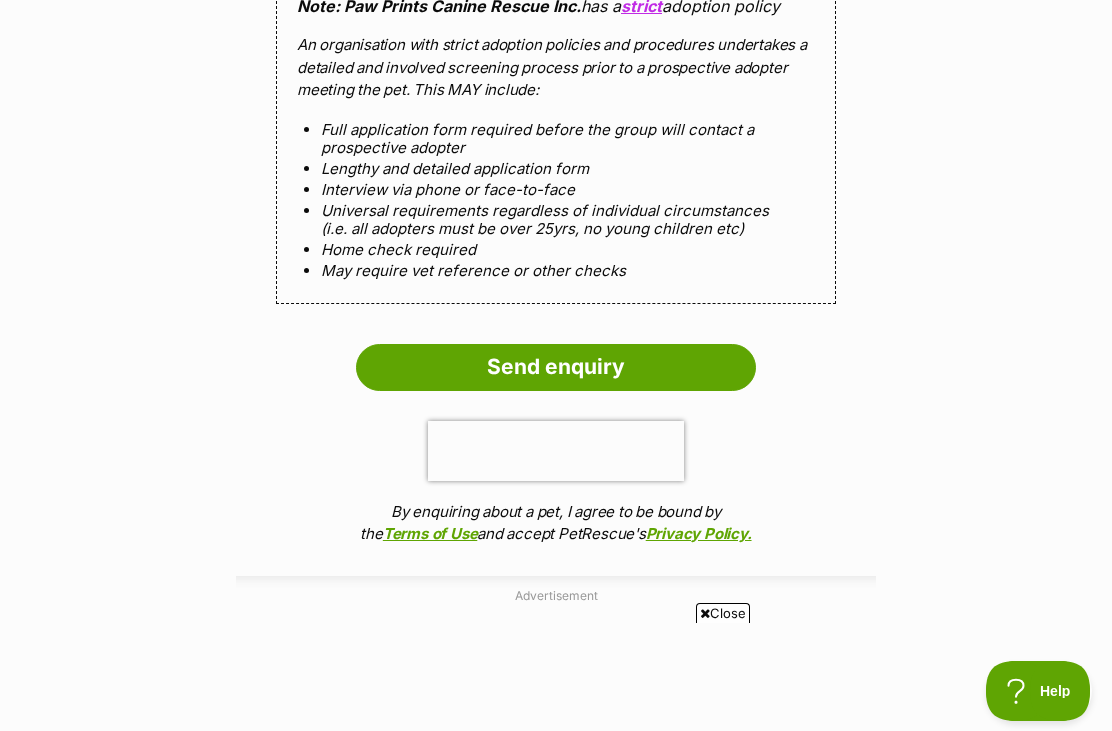 click on "Send enquiry" at bounding box center (556, 367) 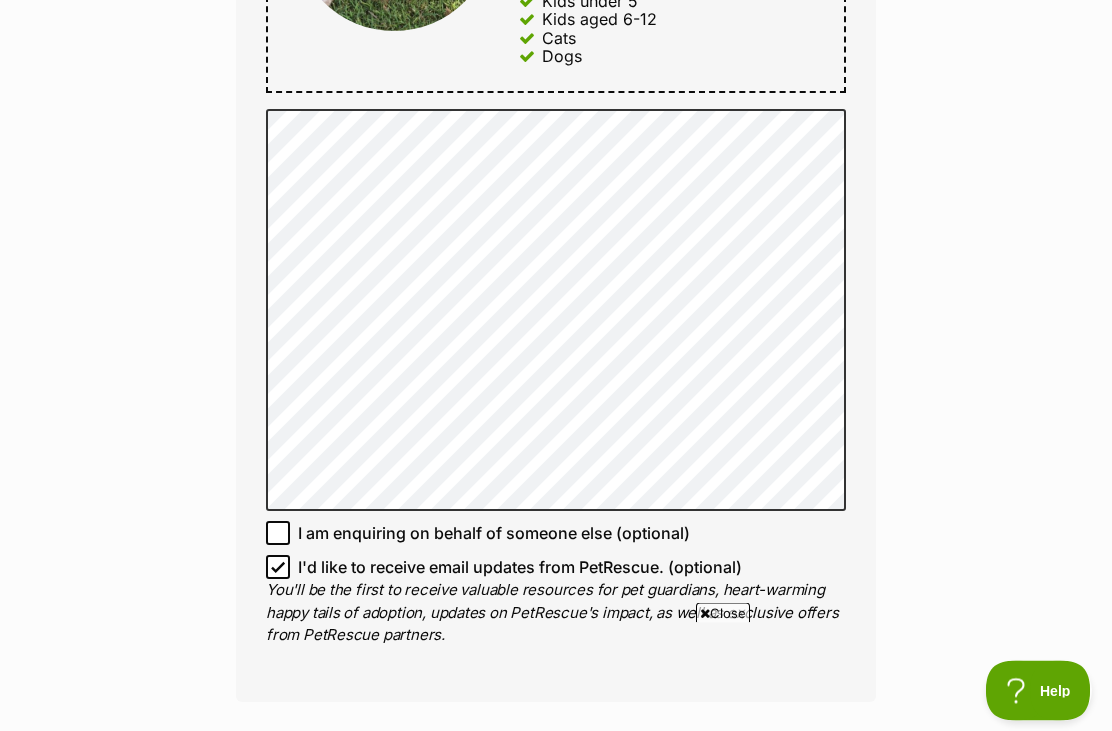 scroll, scrollTop: 1289, scrollLeft: 0, axis: vertical 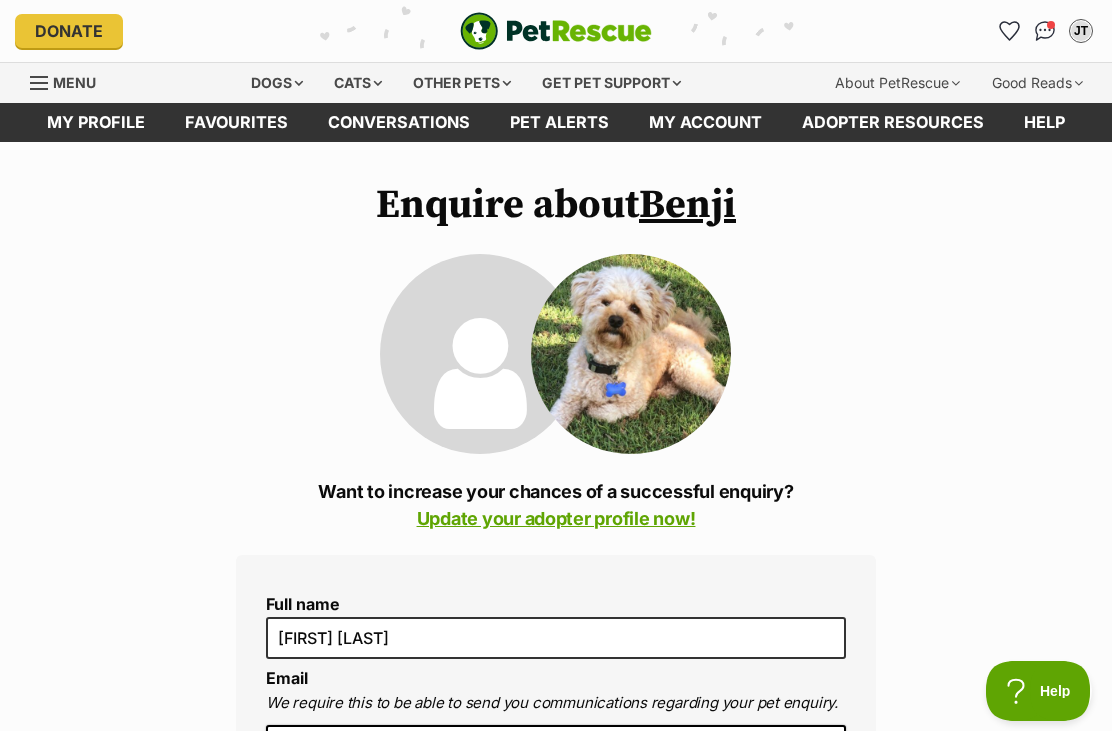 click on "Update your adopter profile now!" at bounding box center (556, 518) 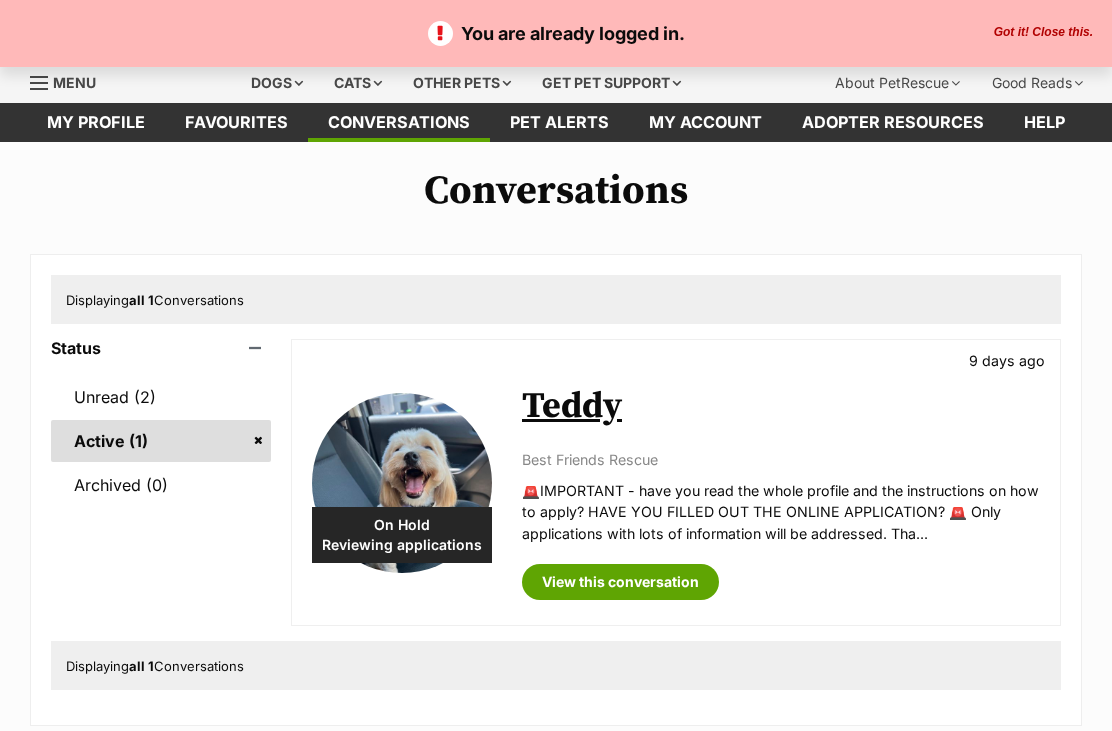 scroll, scrollTop: 0, scrollLeft: 0, axis: both 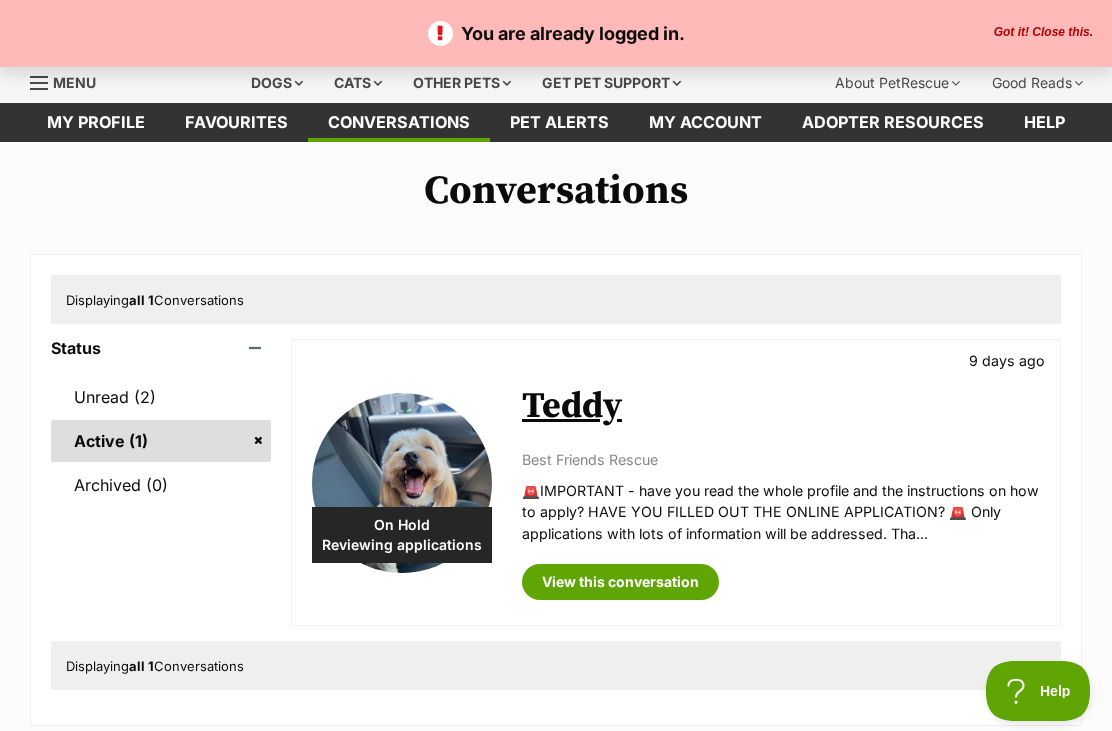 click on "Got it! Close this." at bounding box center (1043, 33) 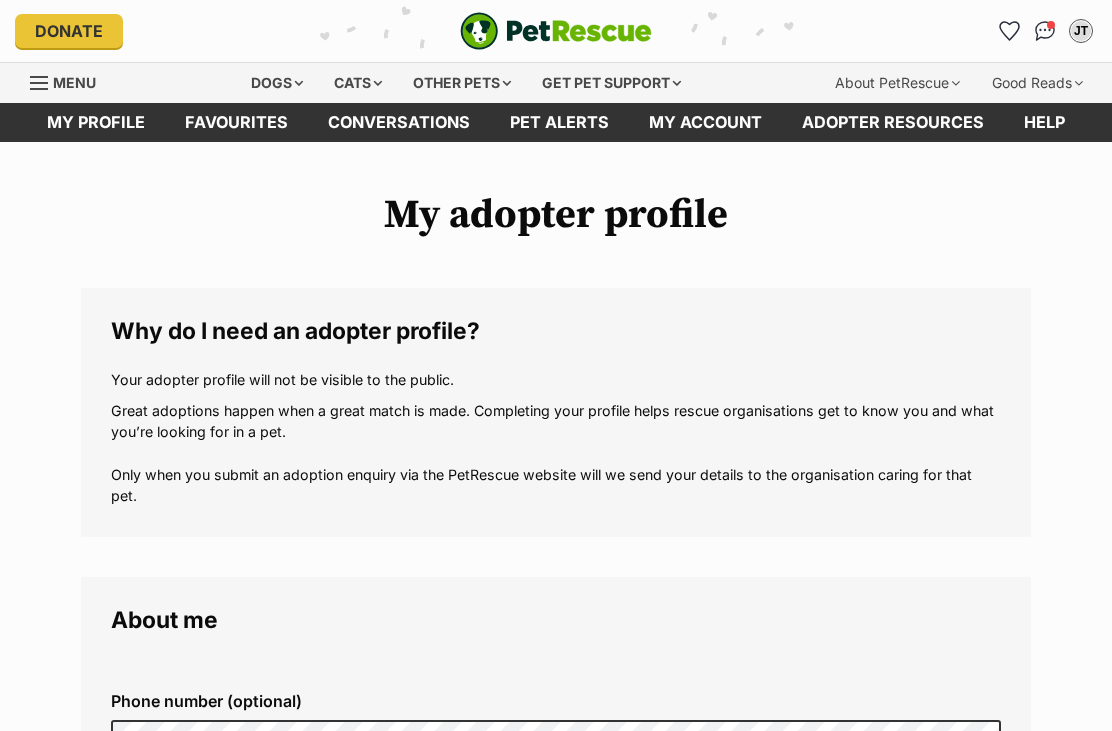 scroll, scrollTop: 93, scrollLeft: 0, axis: vertical 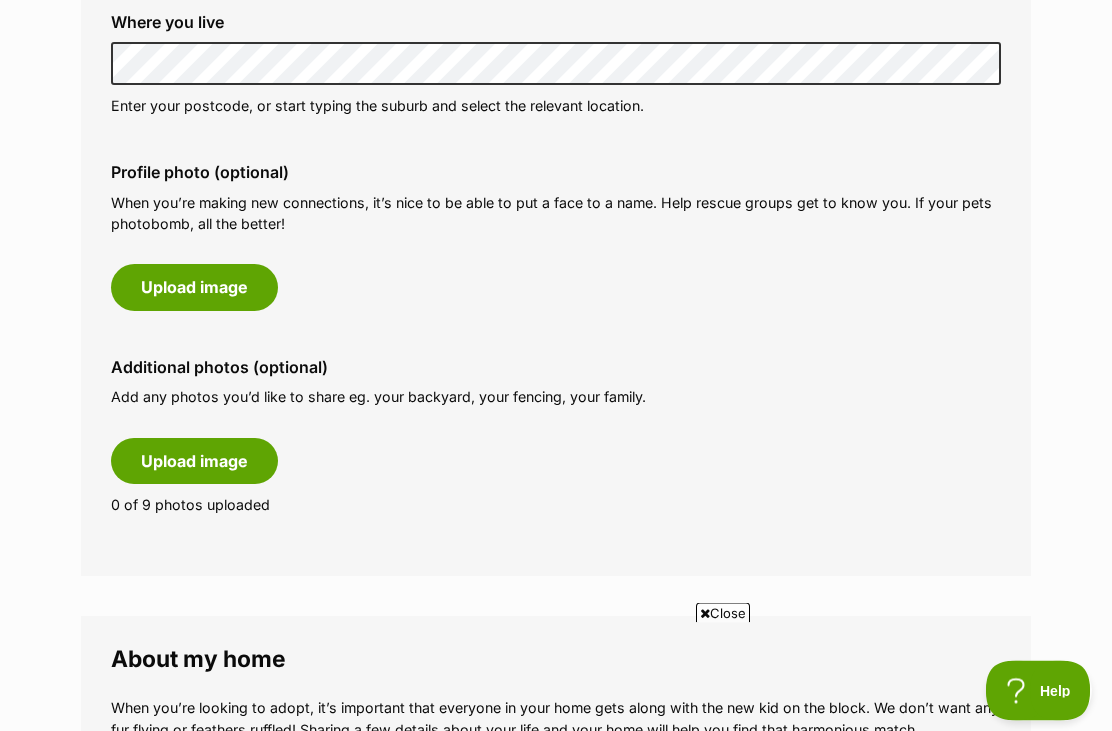 click on "Upload image" at bounding box center [194, 288] 